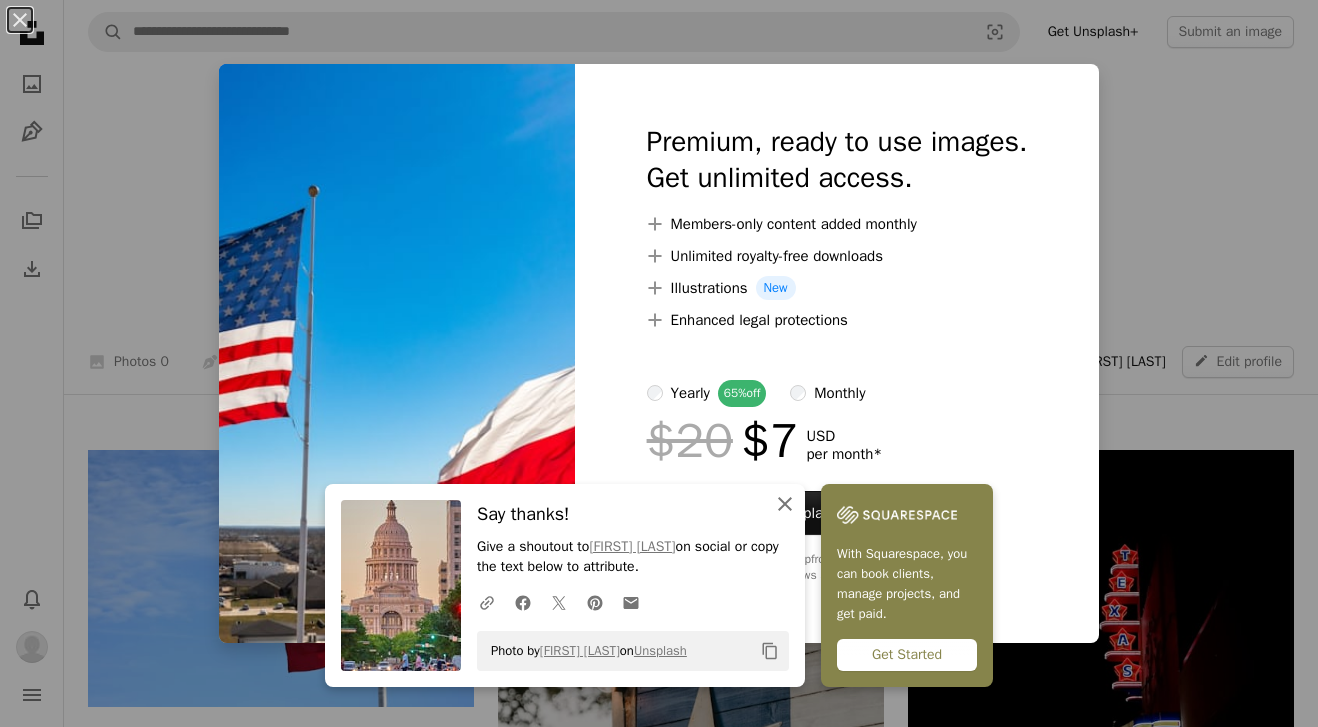 scroll, scrollTop: 1153, scrollLeft: 0, axis: vertical 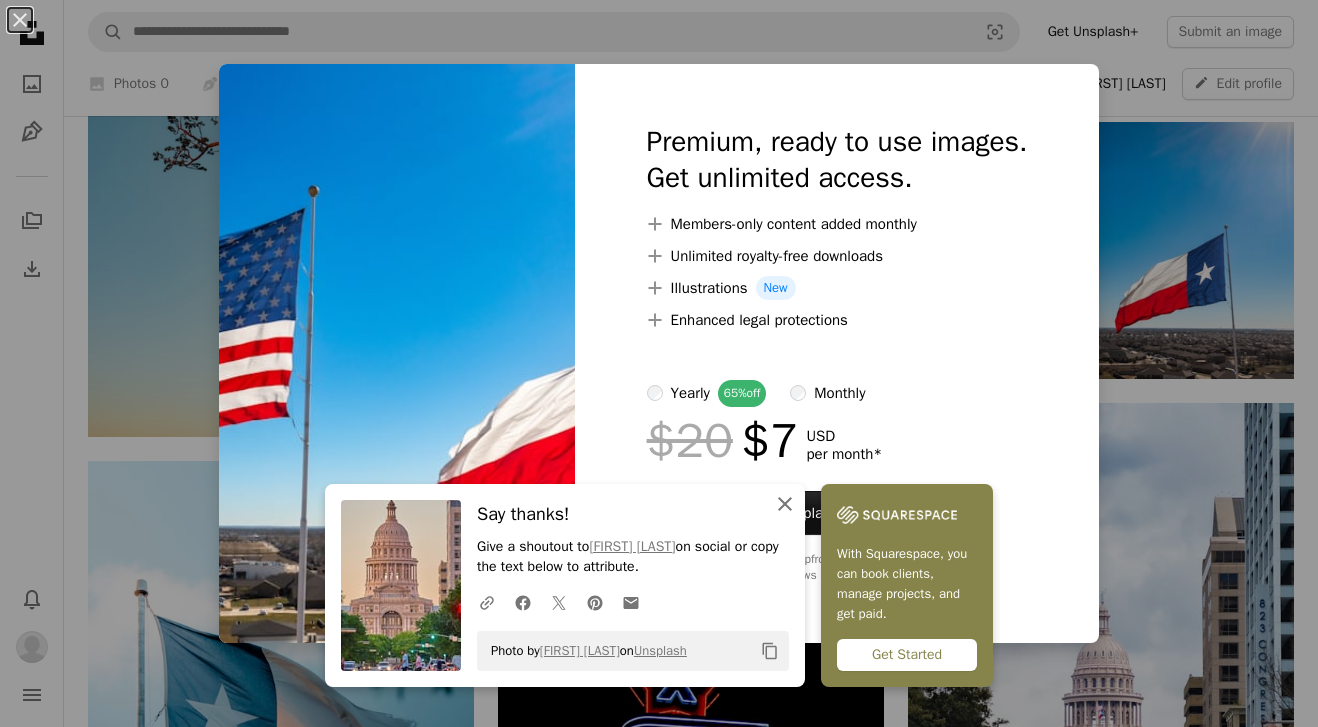 click 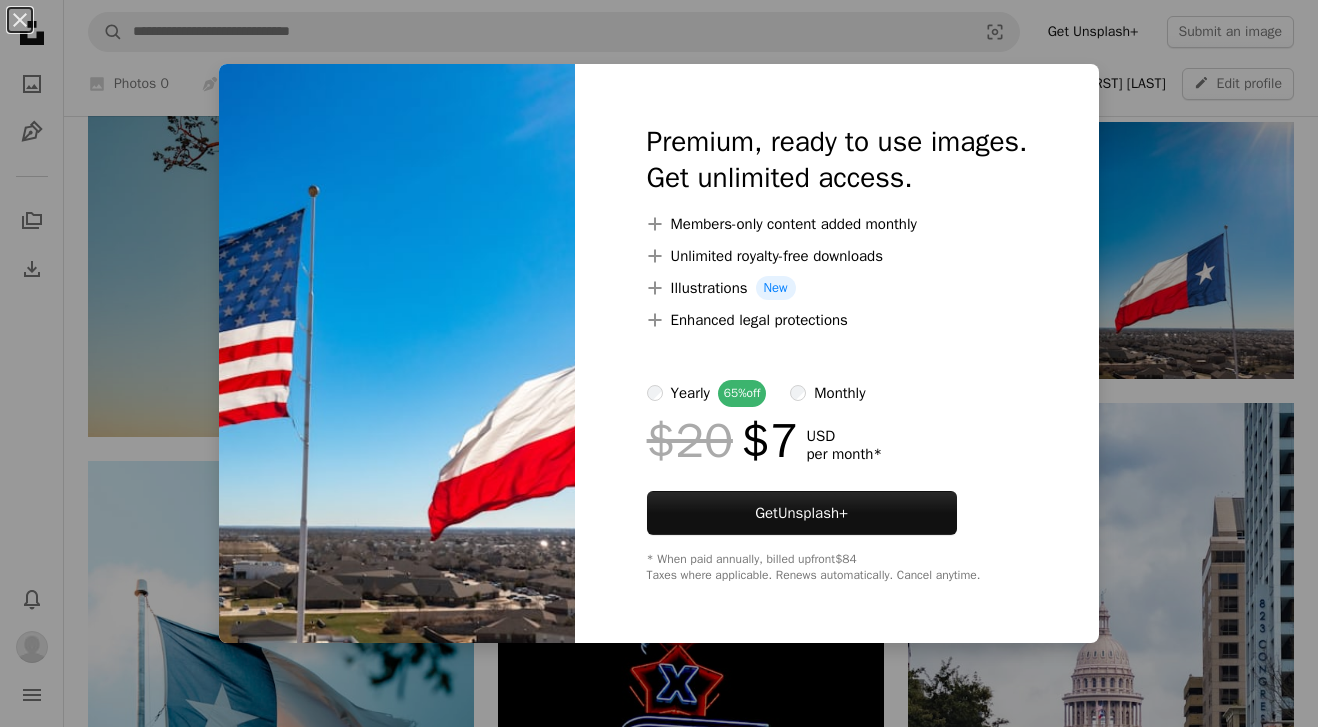 click on "An X shape Premium, ready to use images. Get unlimited access. A plus sign Members-only content added monthly A plus sign Unlimited royalty-free downloads A plus sign Illustrations  New A plus sign Enhanced legal protections yearly 65%  off monthly $20   $7 USD per month * Get  Unsplash+ * When paid annually, billed upfront  $84 Taxes where applicable. Renews automatically. Cancel anytime." at bounding box center (659, 363) 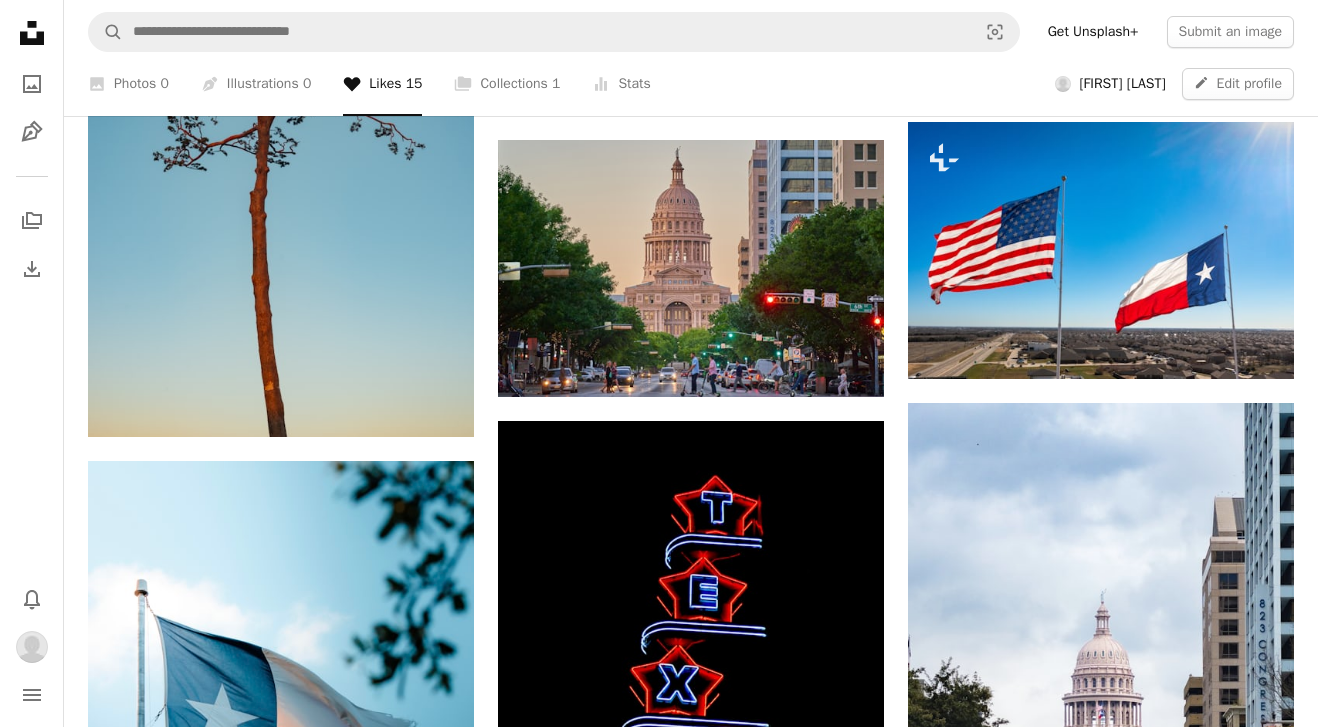 click on "A large building towers over [STATE] [CITY] photo – Free Image on Unsplash" at bounding box center [1101, 334] 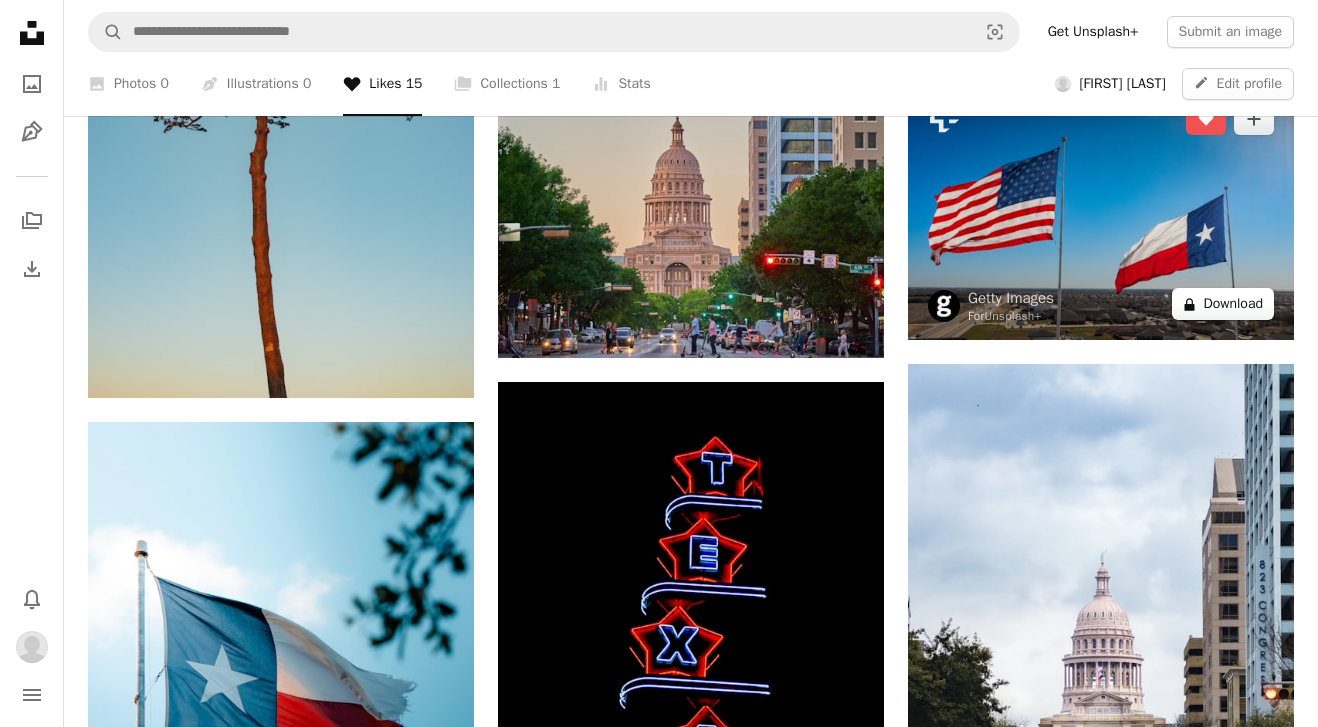 click on "A lock   Download" at bounding box center [1223, 304] 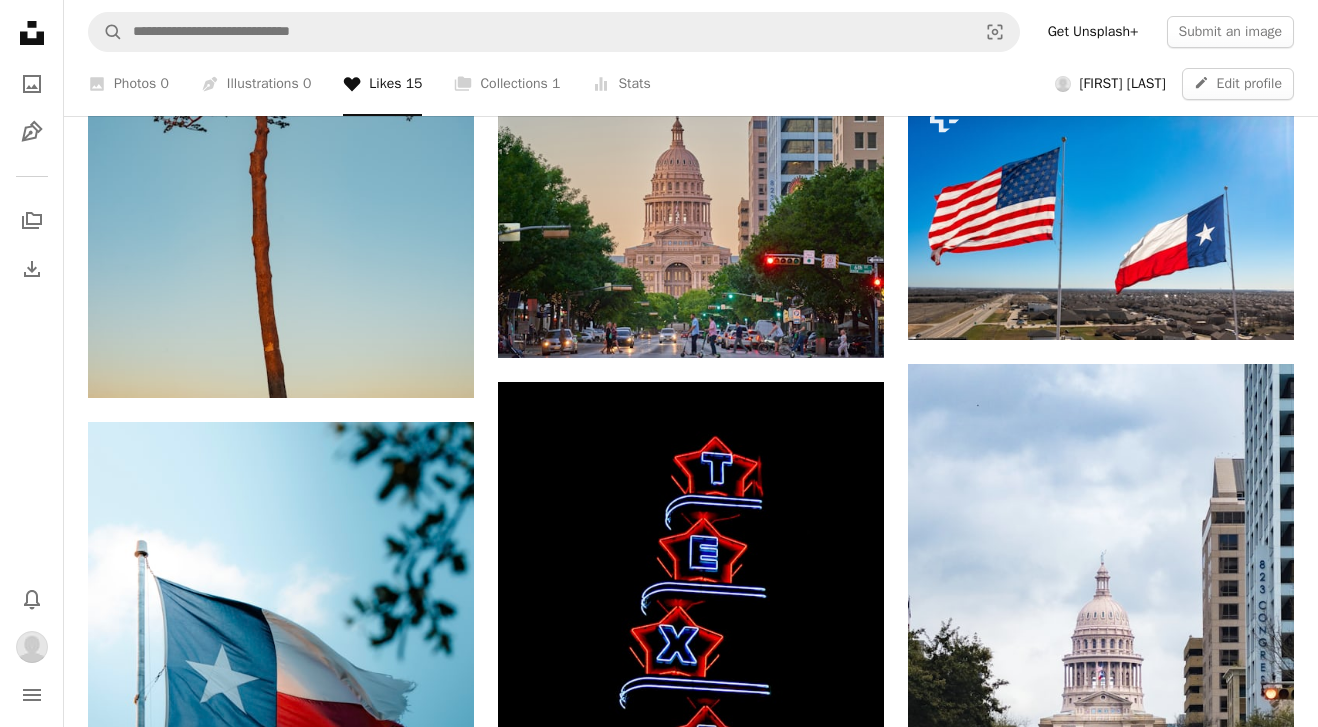 click on "An X shape Premium, ready to use images. Get unlimited access. A plus sign Members-only content added monthly A plus sign Unlimited royalty-free downloads A plus sign Illustrations  New A plus sign Enhanced legal protections yearly 65%  off monthly $20   $7 USD per month * Get  Unsplash+ * When paid annually, billed upfront  $84 Taxes where applicable. Renews automatically. Cancel anytime." at bounding box center [659, 2286] 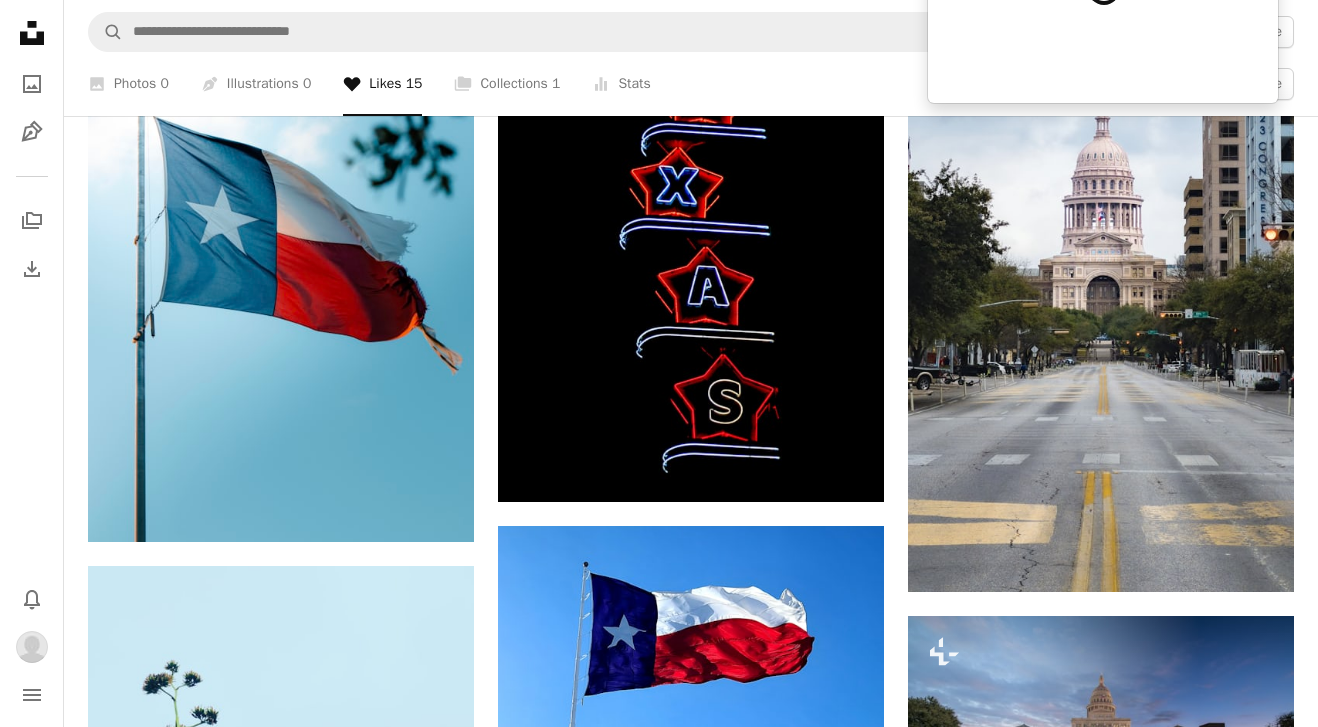 scroll, scrollTop: 1669, scrollLeft: 0, axis: vertical 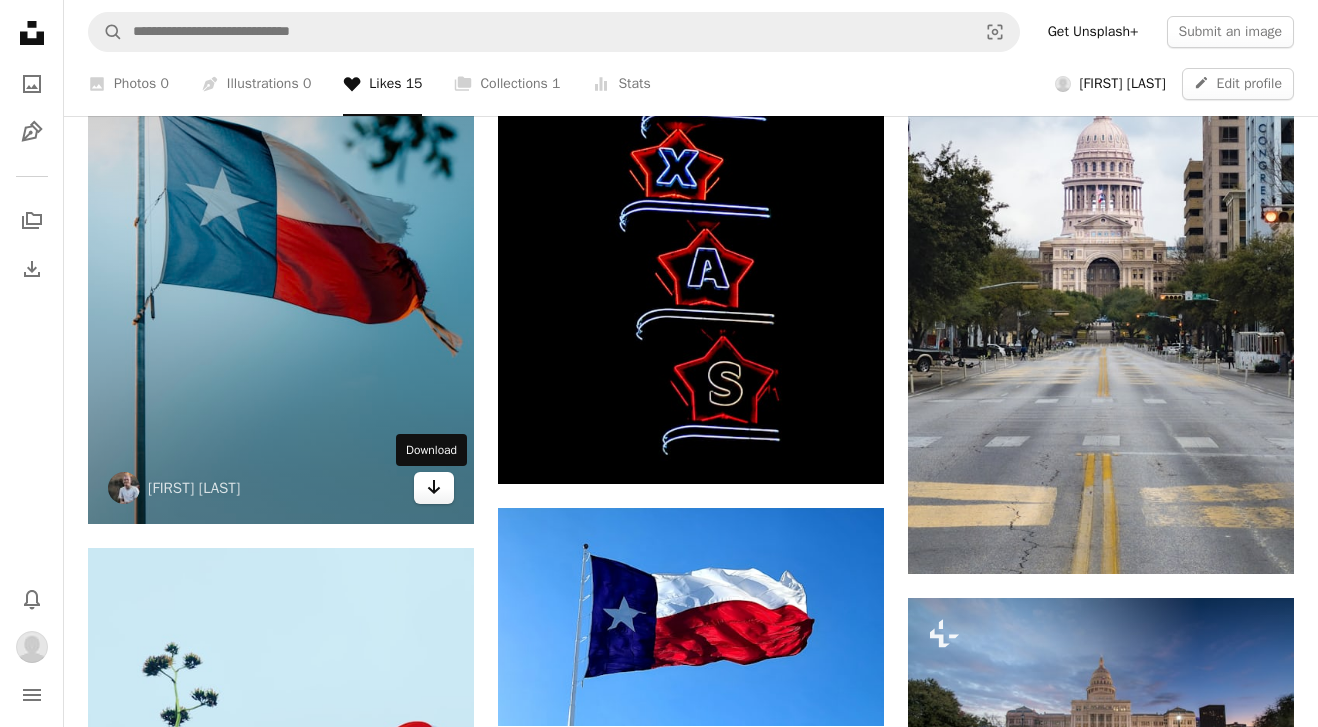 click 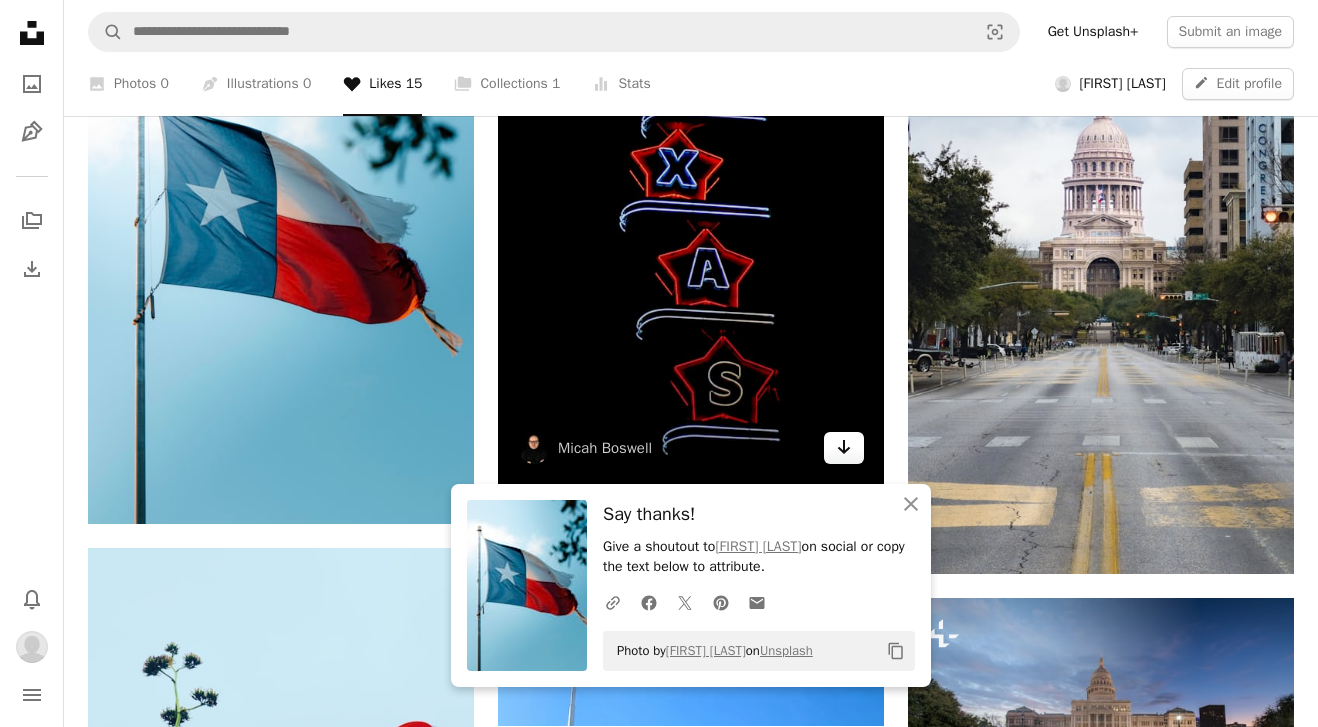 click on "Arrow pointing down" 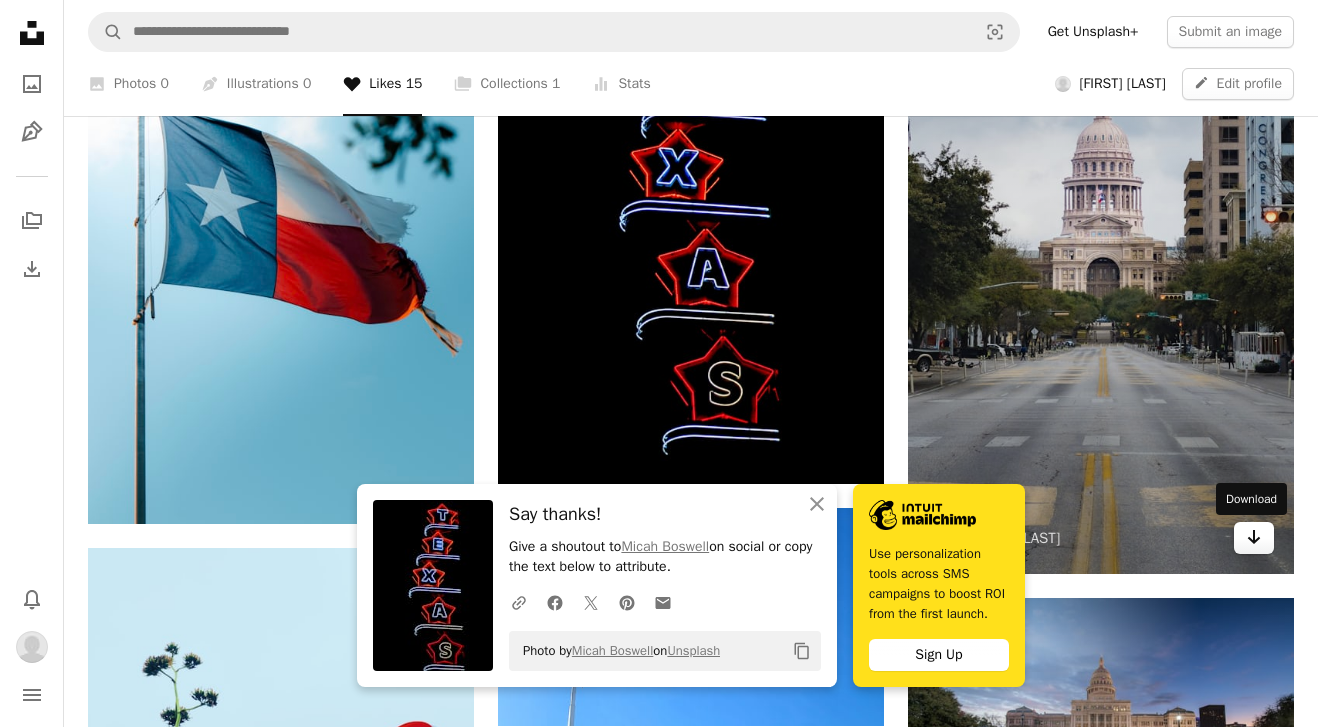 click on "Arrow pointing down" 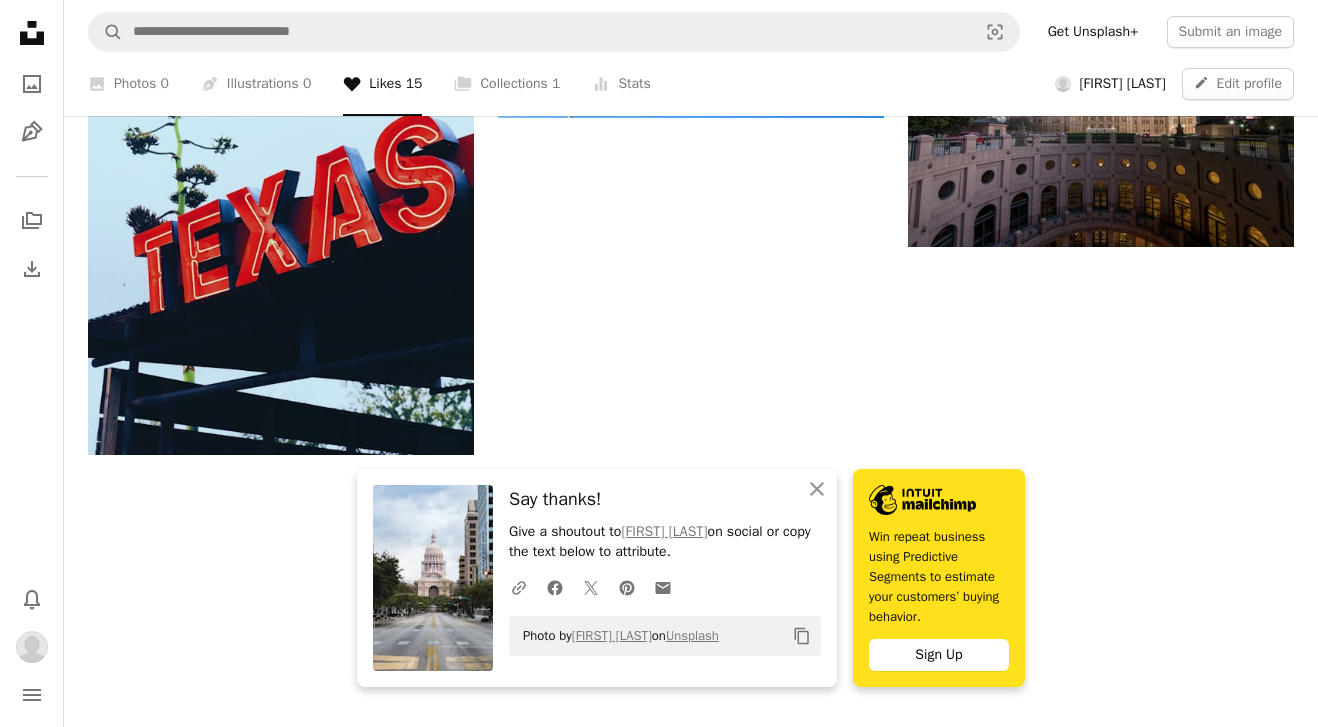 scroll, scrollTop: 2279, scrollLeft: 0, axis: vertical 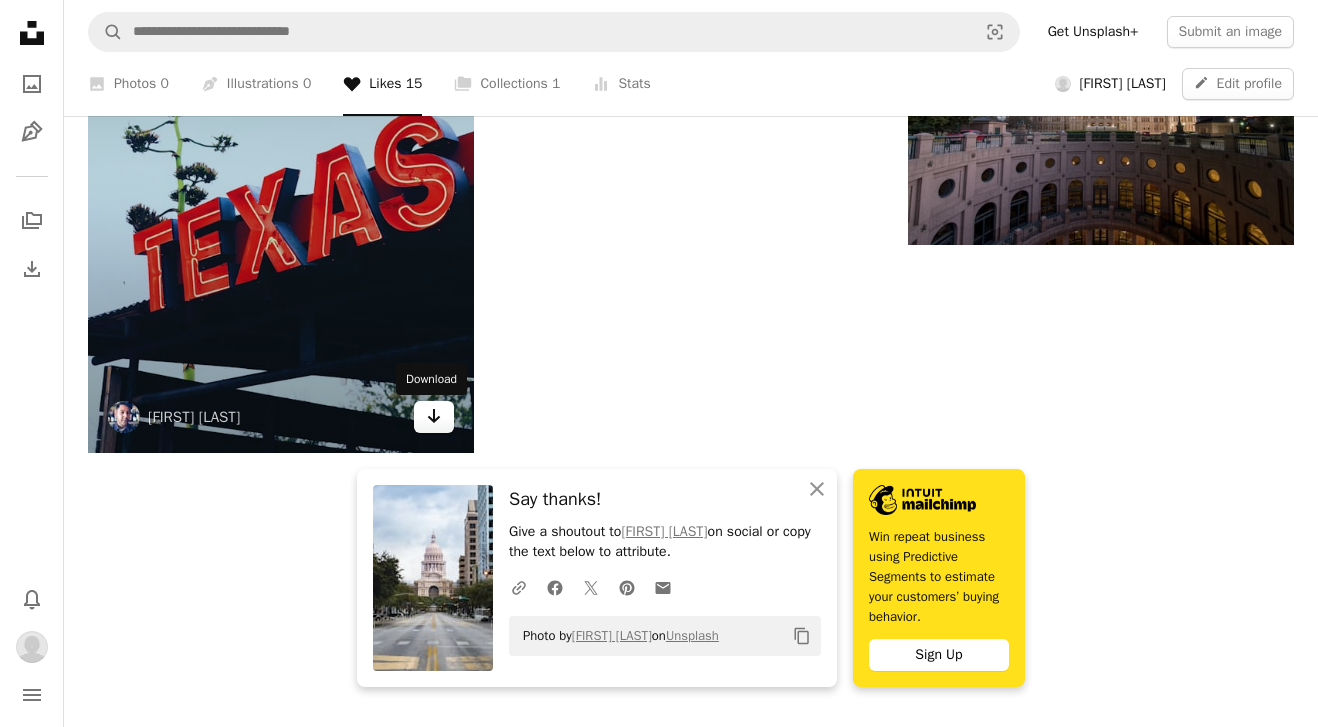 click on "Arrow pointing down" 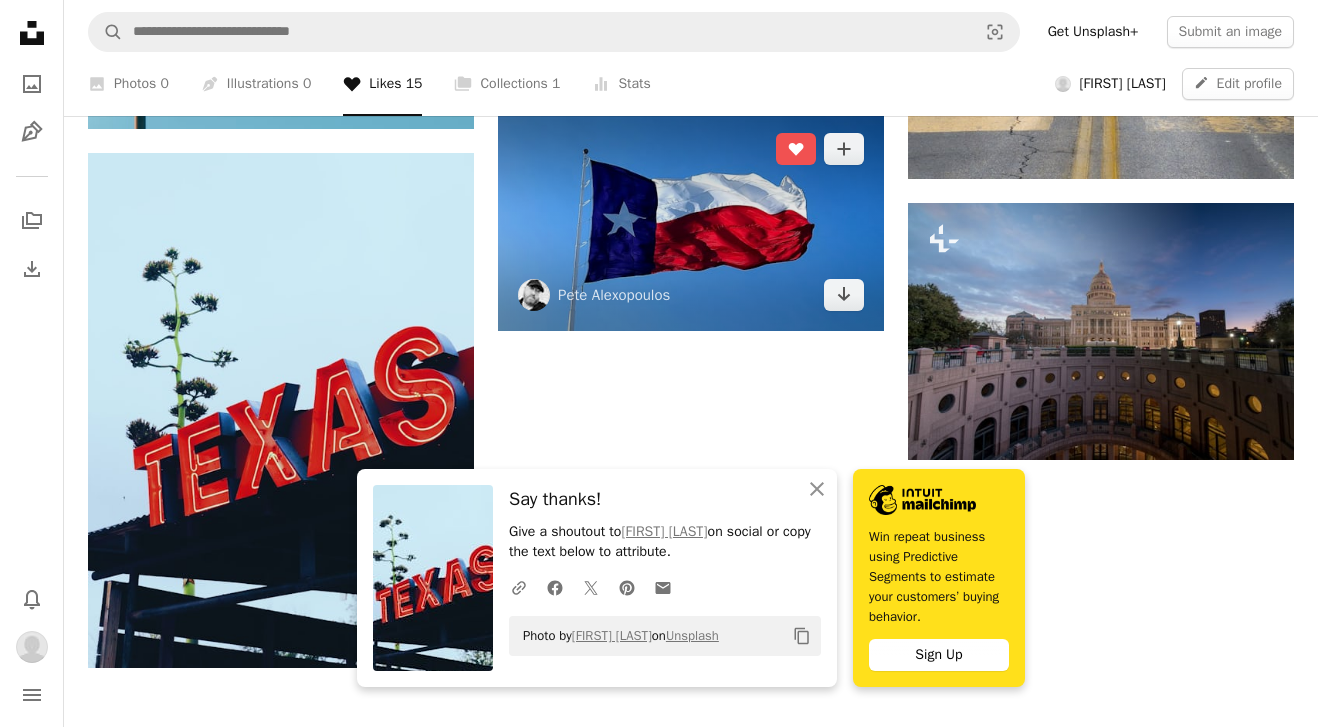 scroll, scrollTop: 2066, scrollLeft: 0, axis: vertical 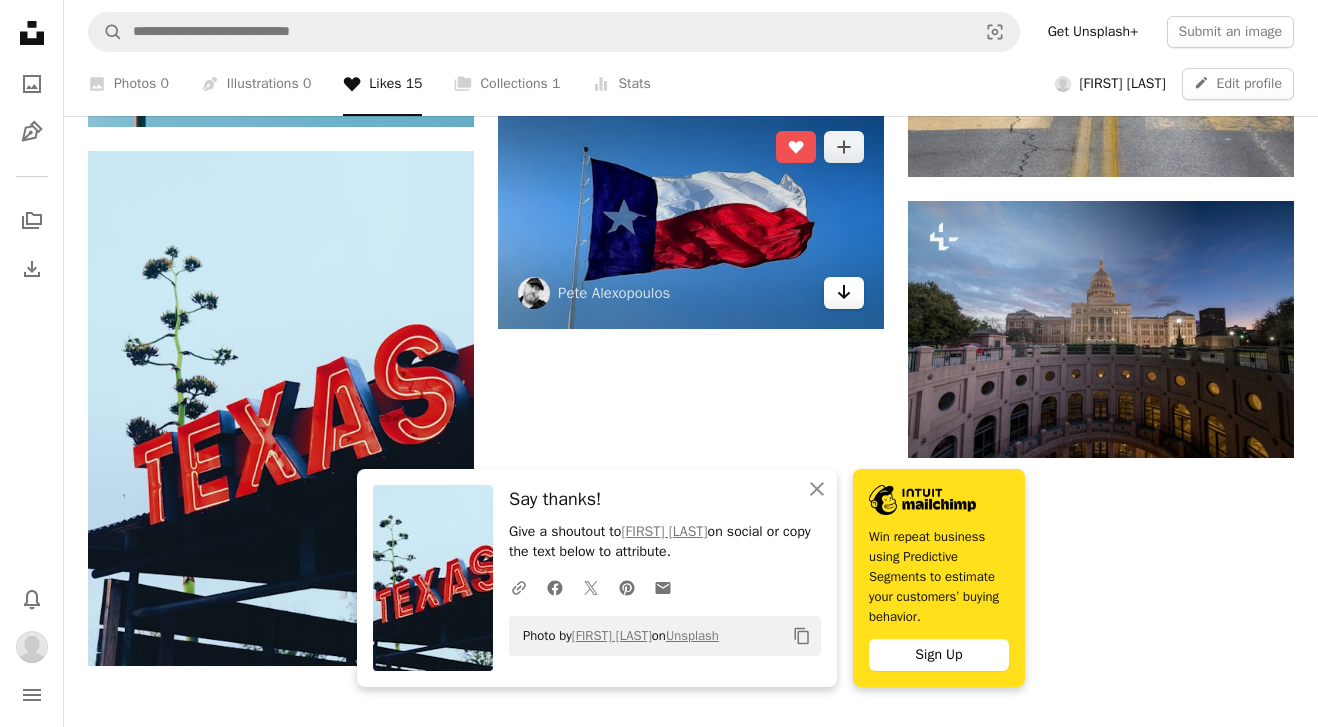 click 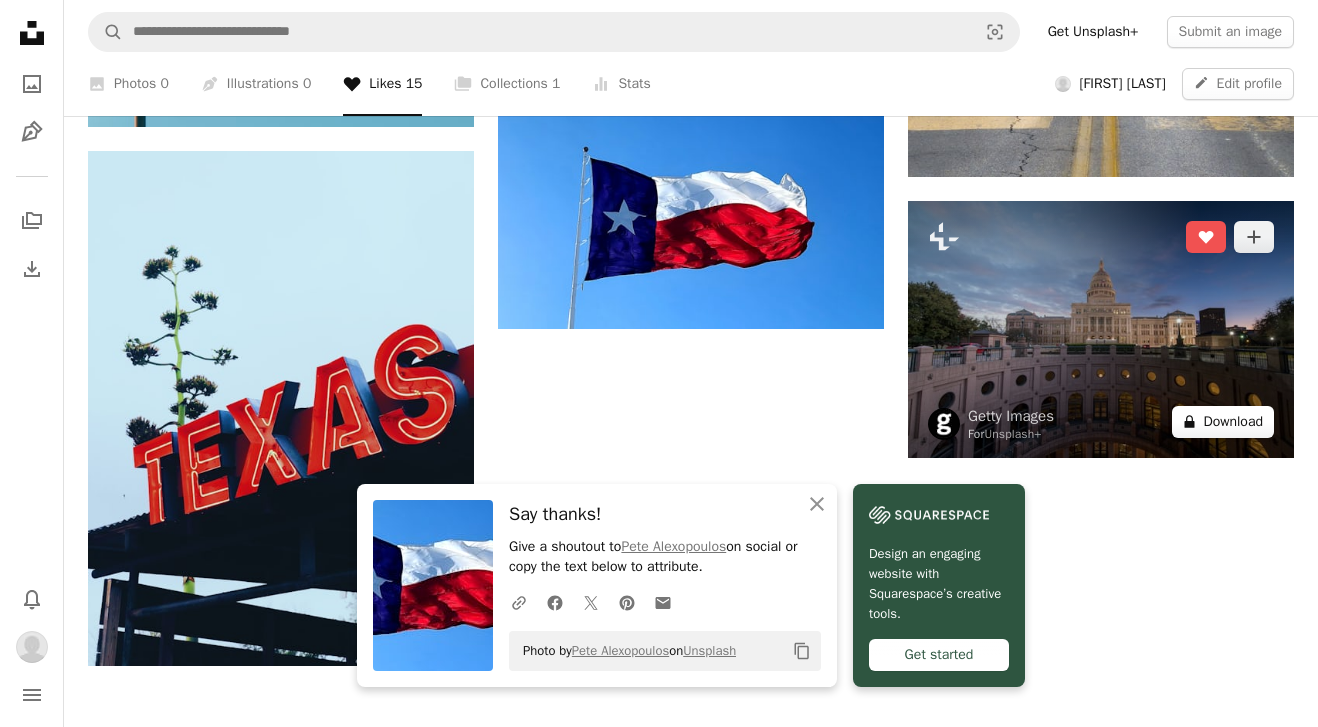 click on "A lock   Download" at bounding box center [1223, 422] 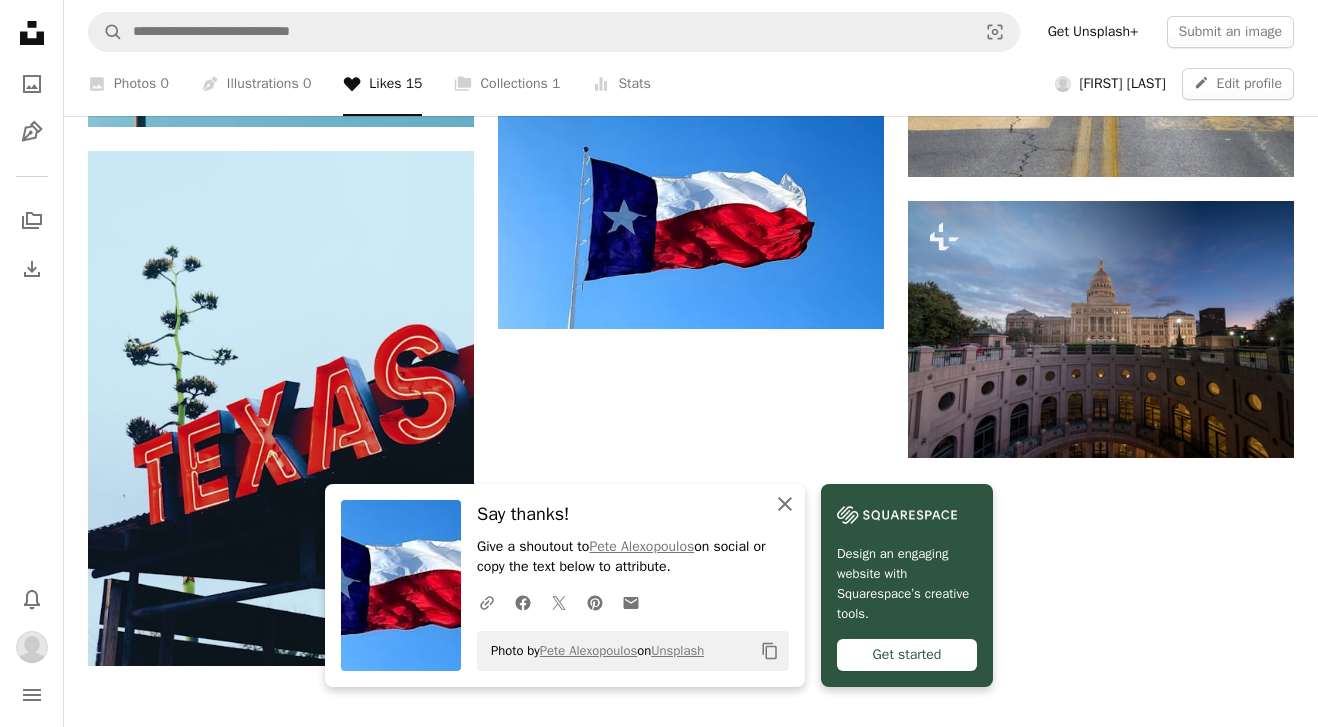 click on "An X shape" 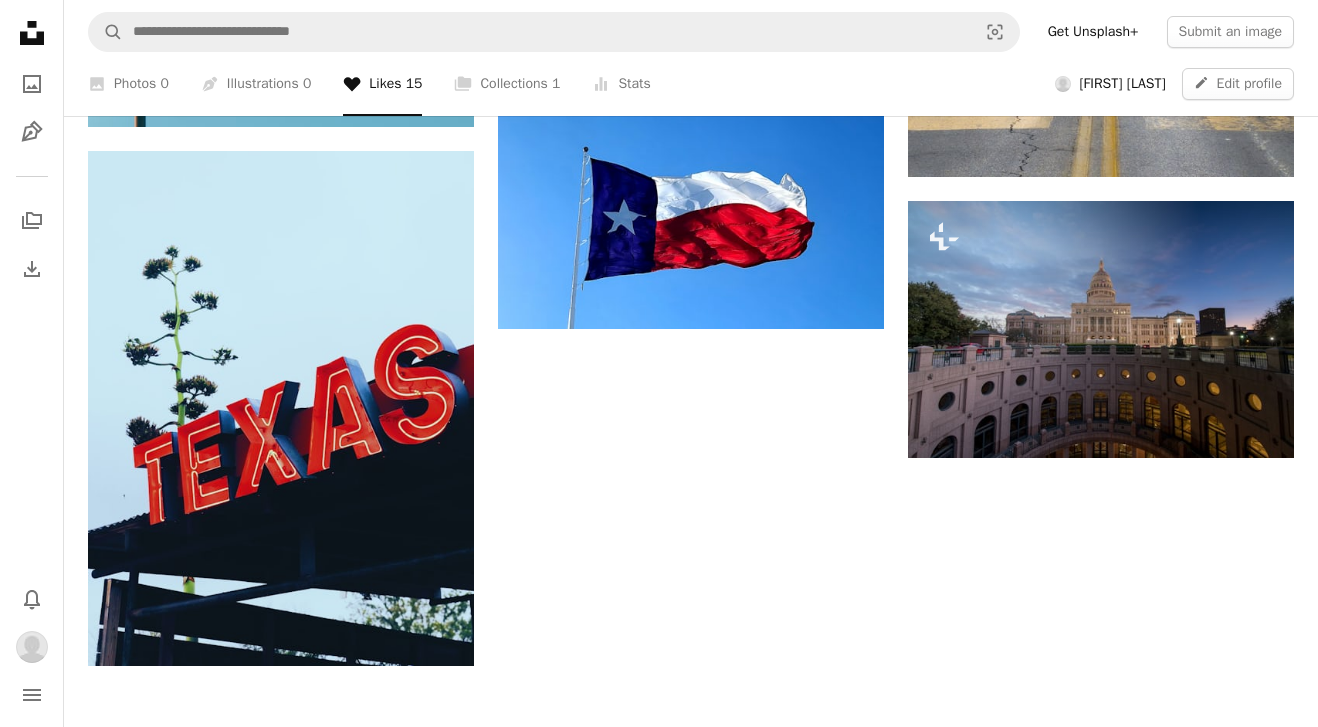 click on "An X shape Premium, ready to use images. Get unlimited access. A plus sign Members-only content added monthly A plus sign Unlimited royalty-free downloads A plus sign Illustrations  New A plus sign Enhanced legal protections yearly 65%  off monthly $20   $7 USD per month * Get  Unsplash+ * When paid annually, billed upfront  $84 Taxes where applicable. Renews automatically. Cancel anytime." at bounding box center (659, 1412) 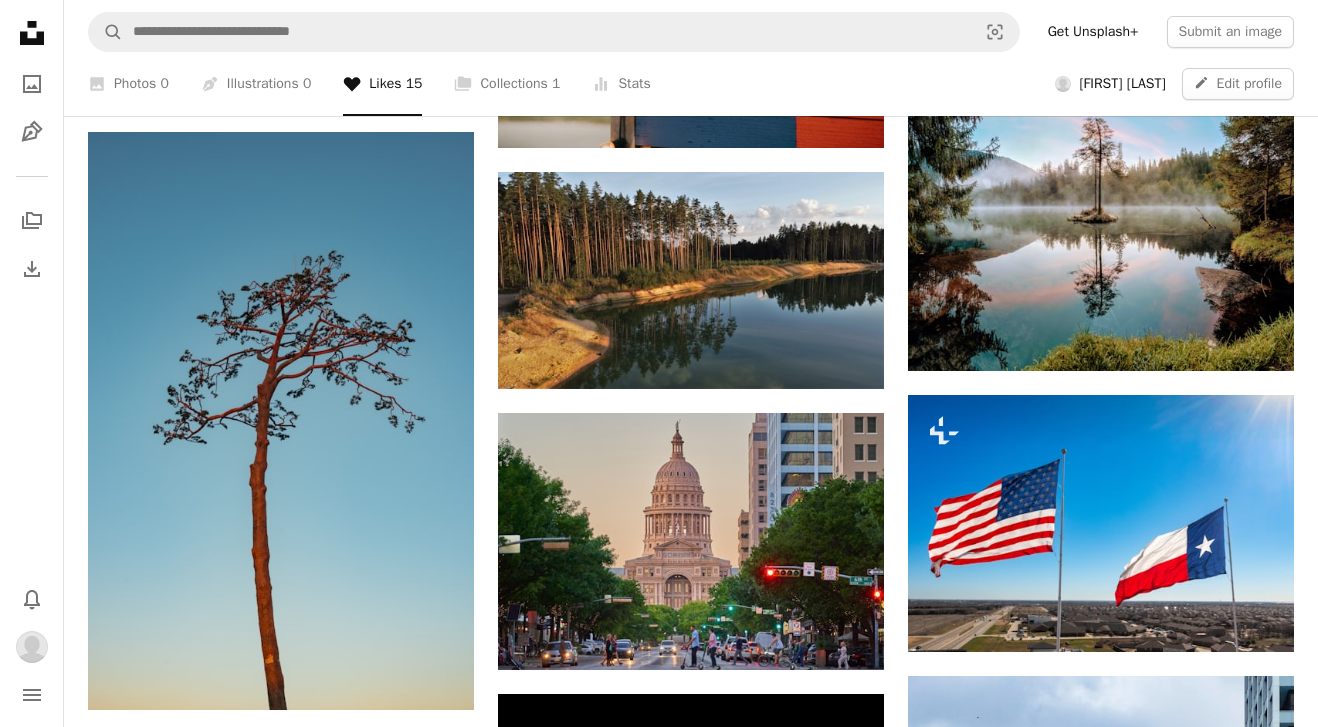 scroll, scrollTop: 864, scrollLeft: 0, axis: vertical 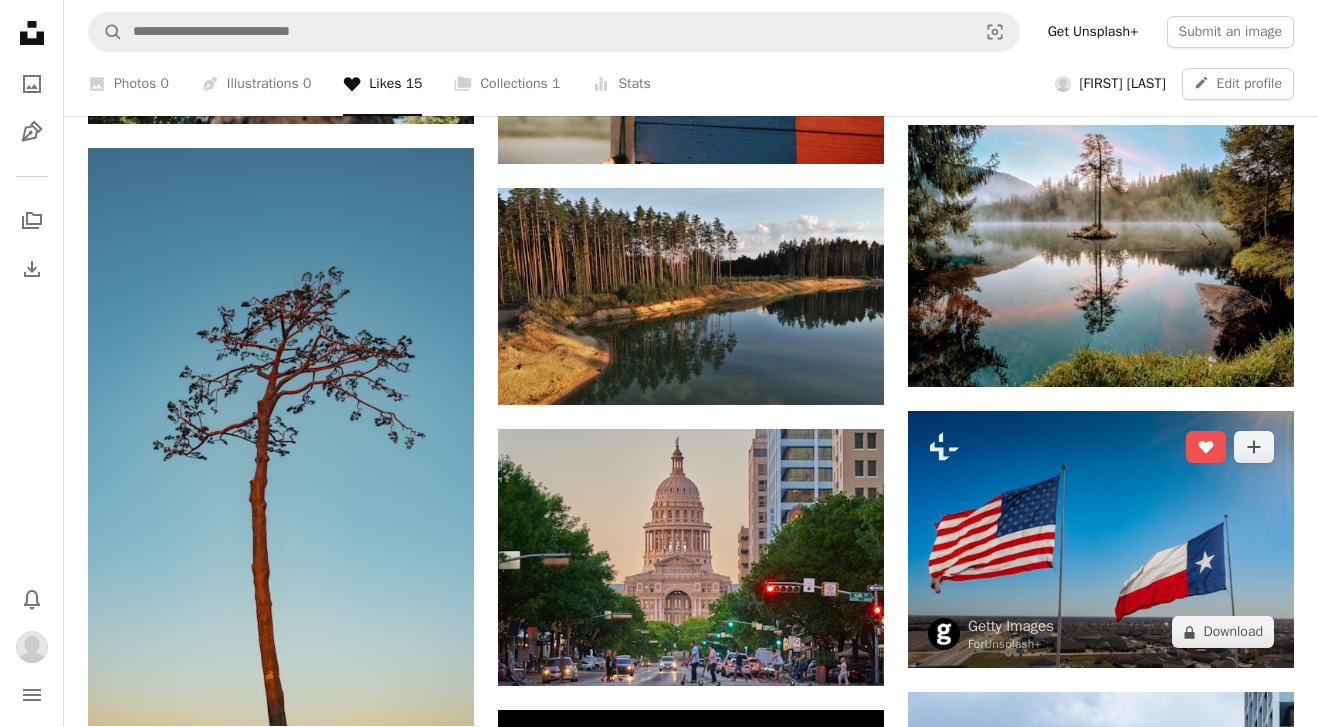 click at bounding box center (1101, 539) 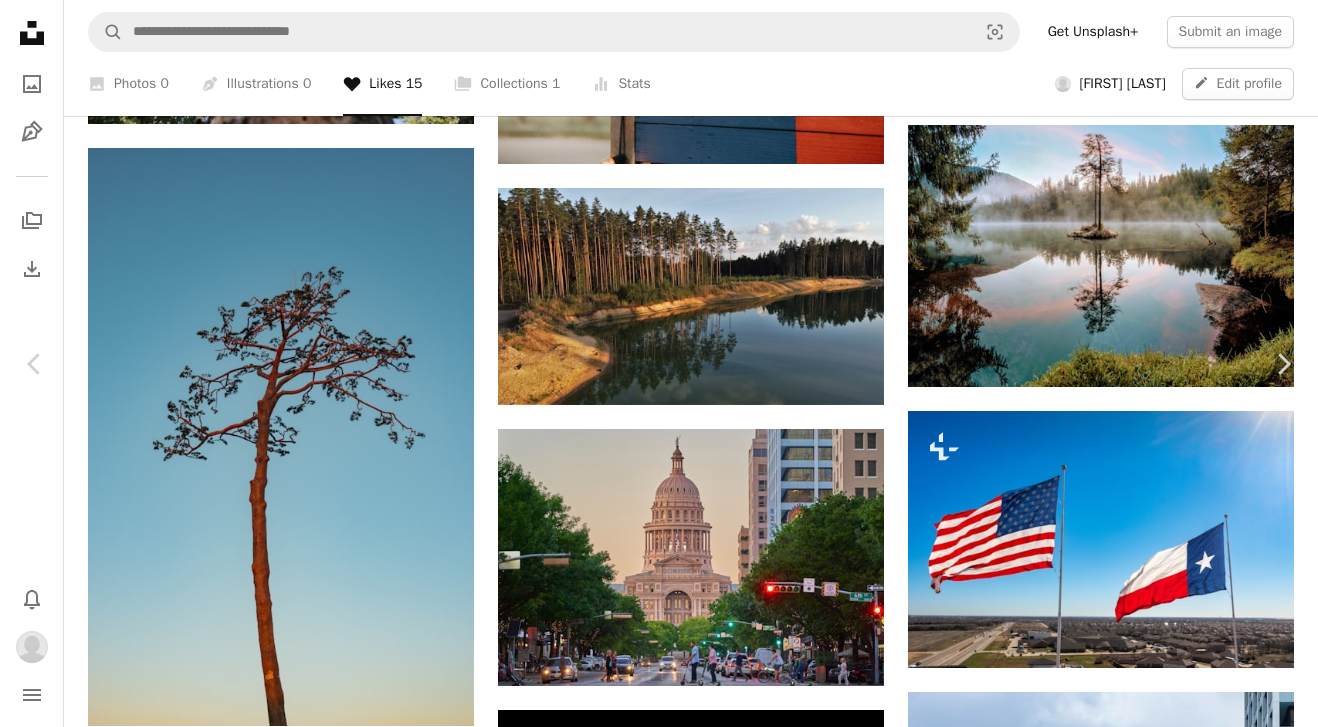 type 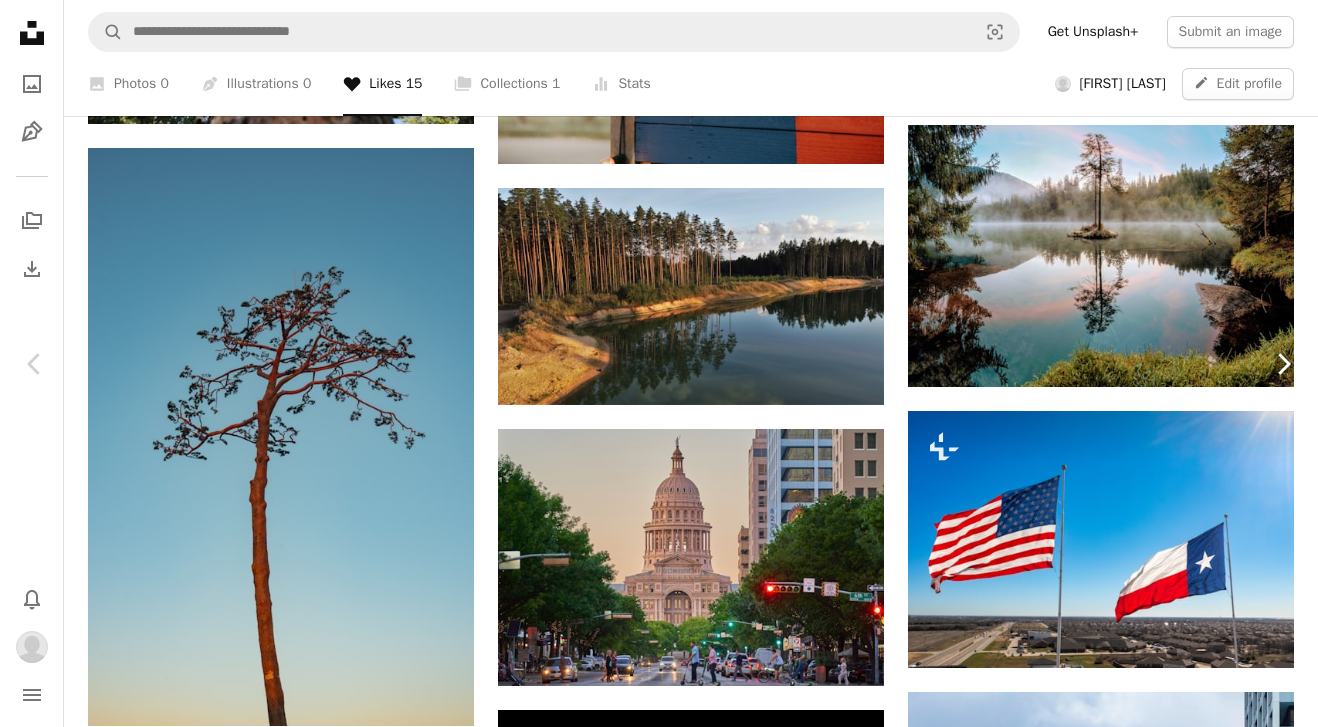 click on "Chevron right" at bounding box center [1283, 364] 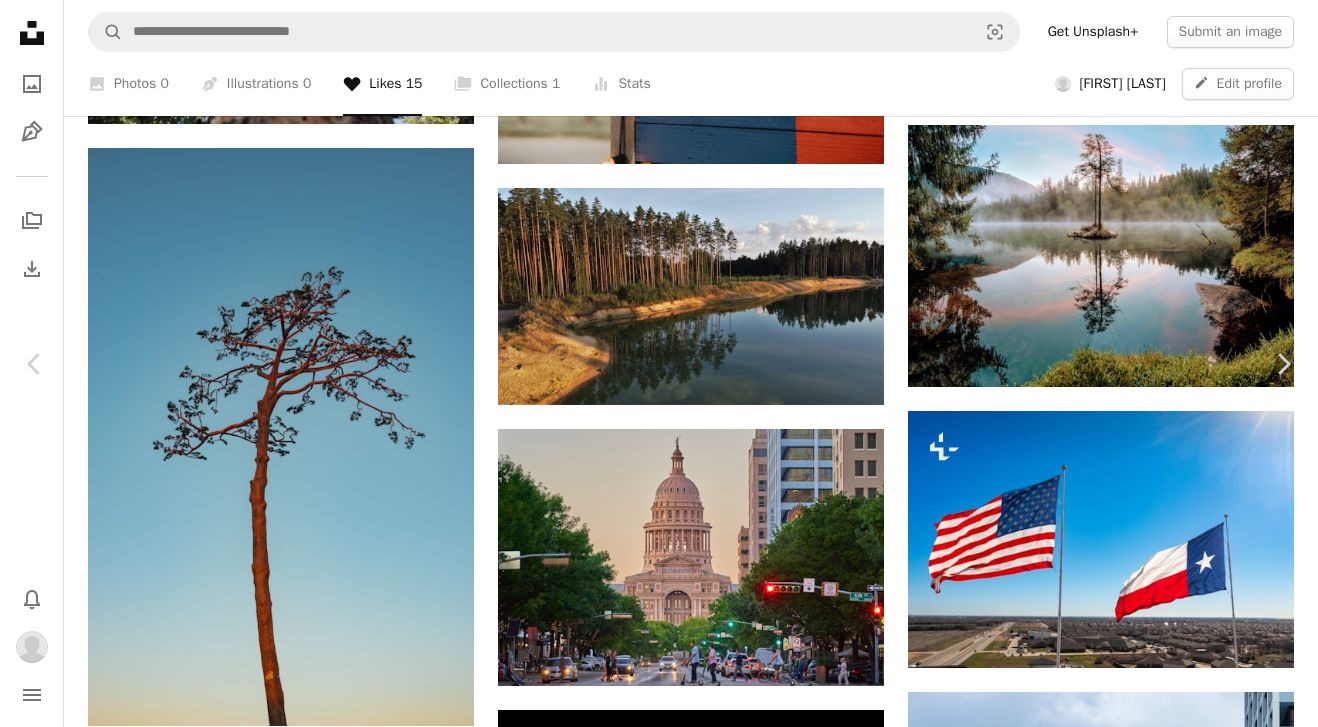 click on "An X shape" at bounding box center (20, 20) 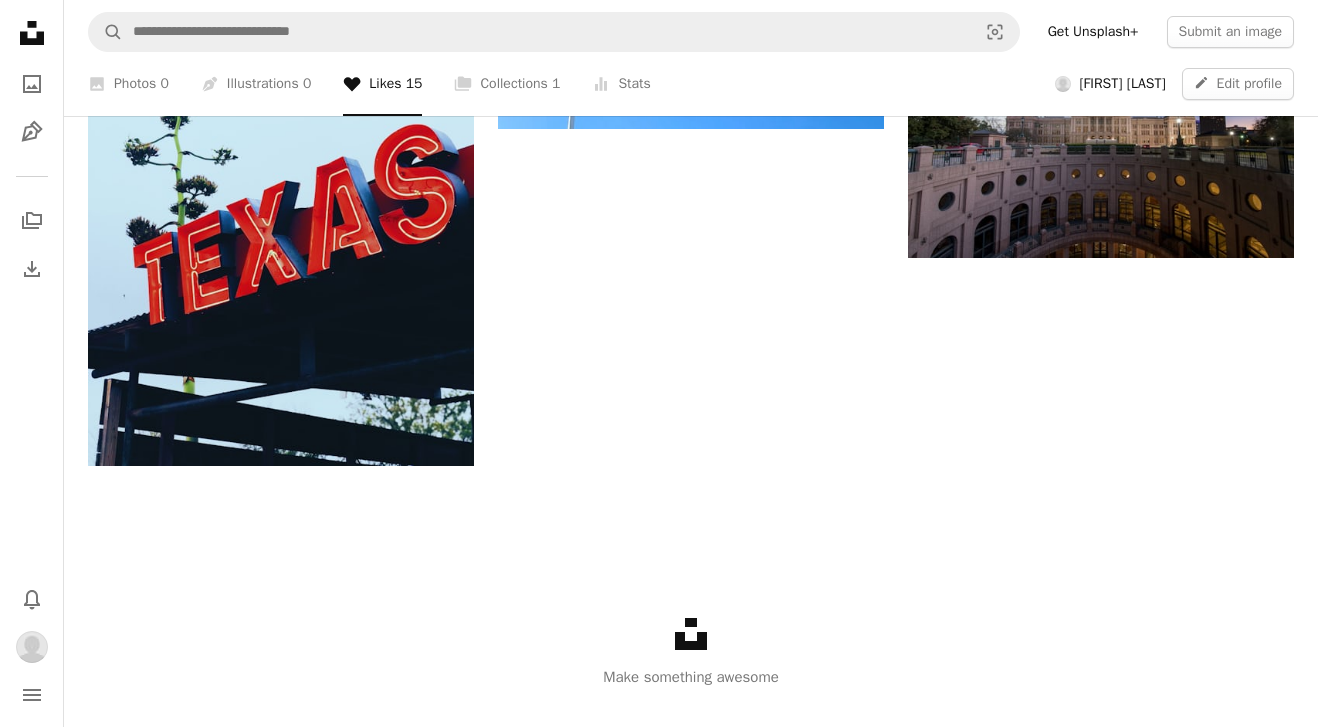 scroll, scrollTop: 2008, scrollLeft: 0, axis: vertical 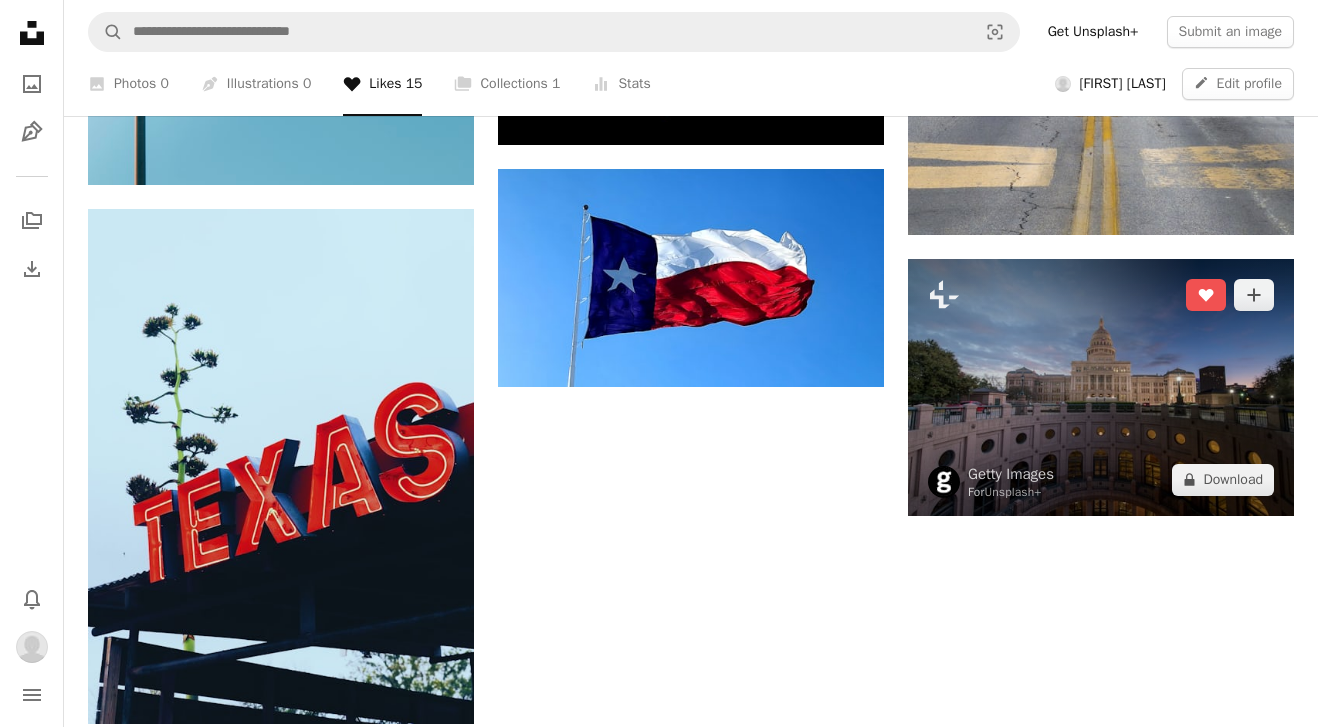 click at bounding box center [1101, 387] 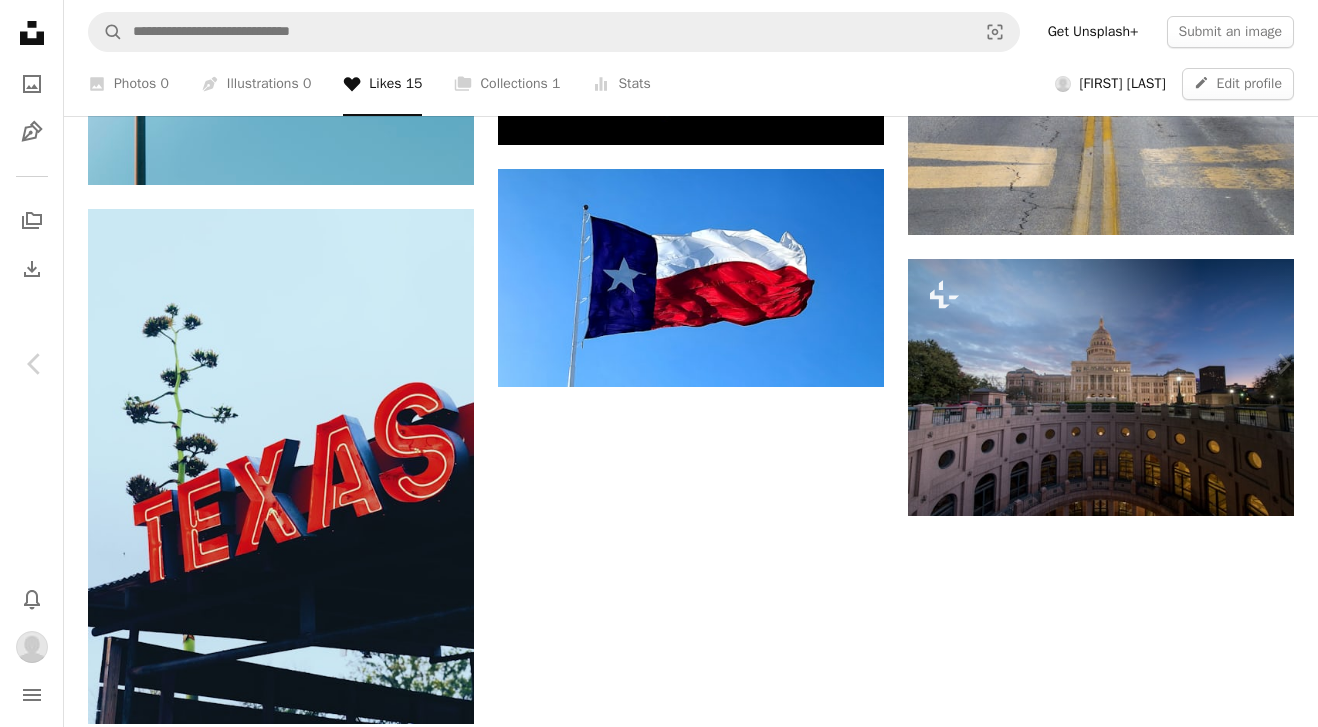 type 